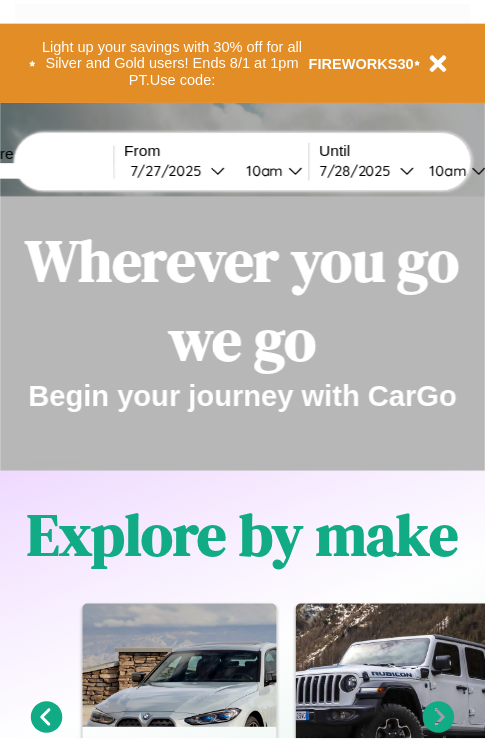 scroll, scrollTop: 0, scrollLeft: 0, axis: both 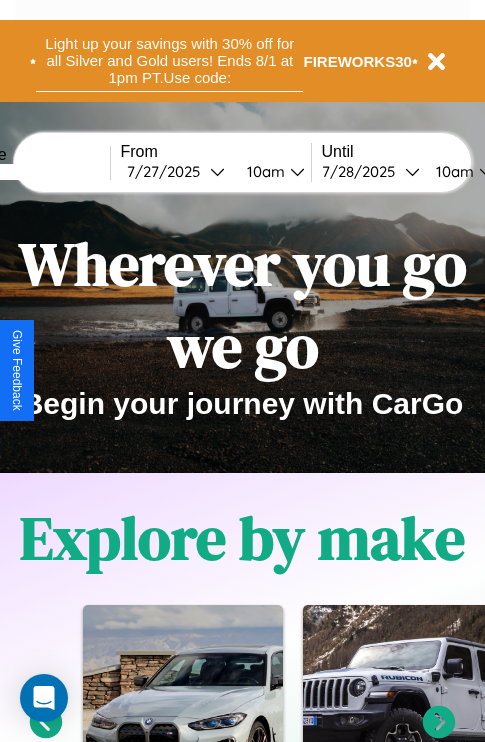 click on "Light up your savings with 30% off for all Silver and Gold users! Ends 8/1 at 1pm PT.  Use code:" at bounding box center [169, 61] 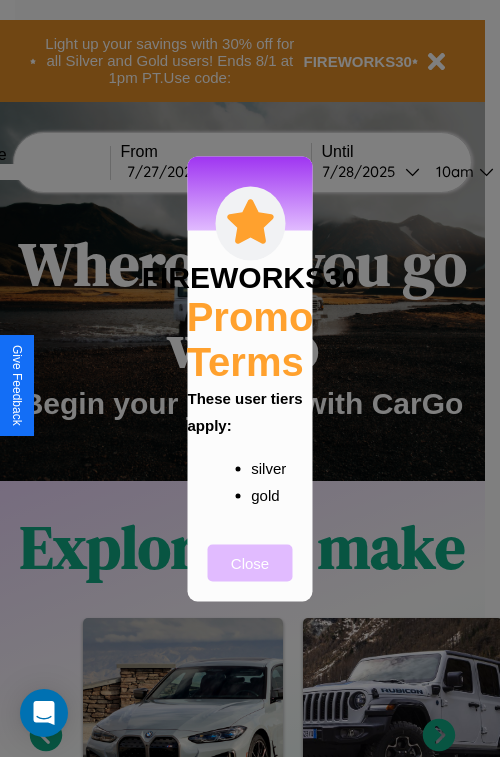 click on "Close" at bounding box center [250, 562] 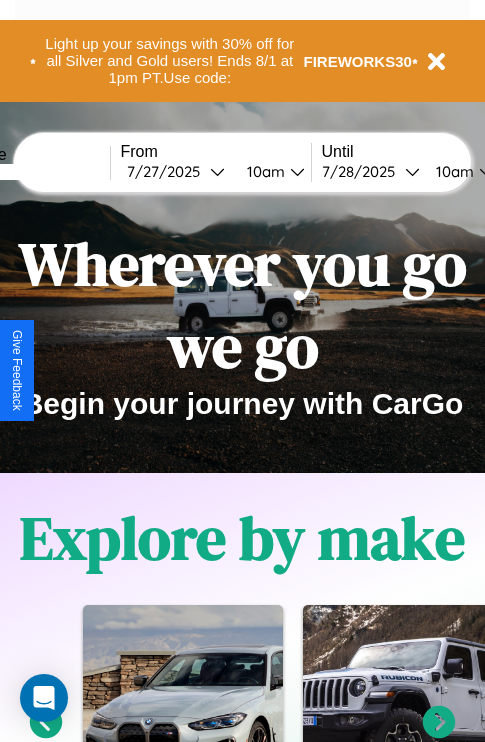 click at bounding box center (35, 172) 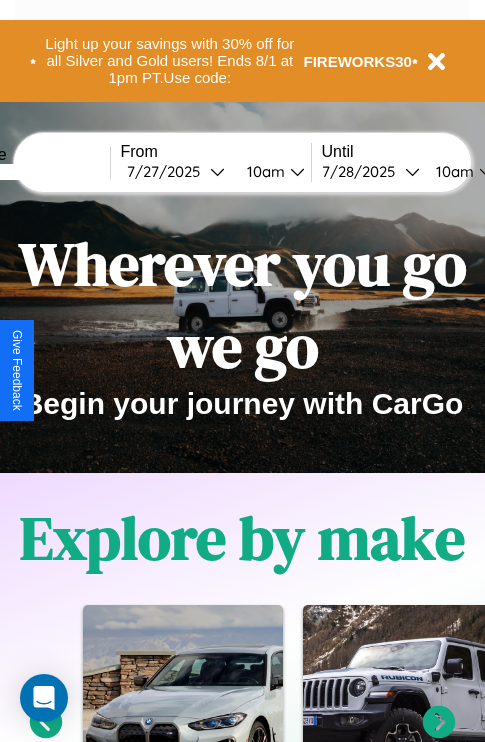 type on "*****" 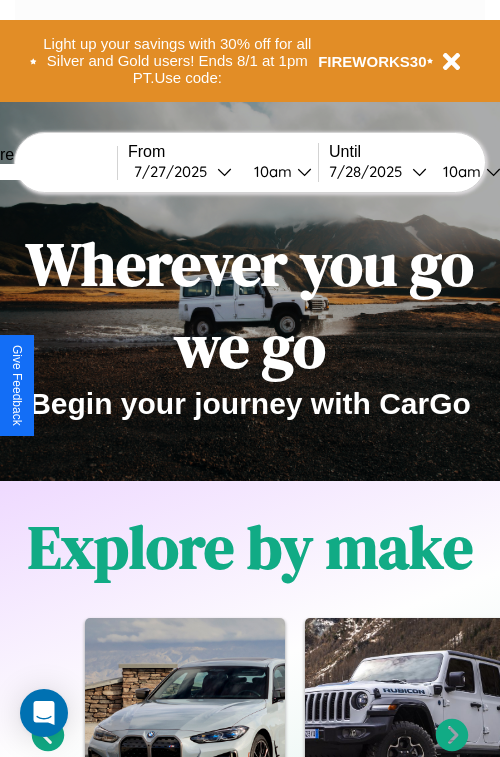 select on "*" 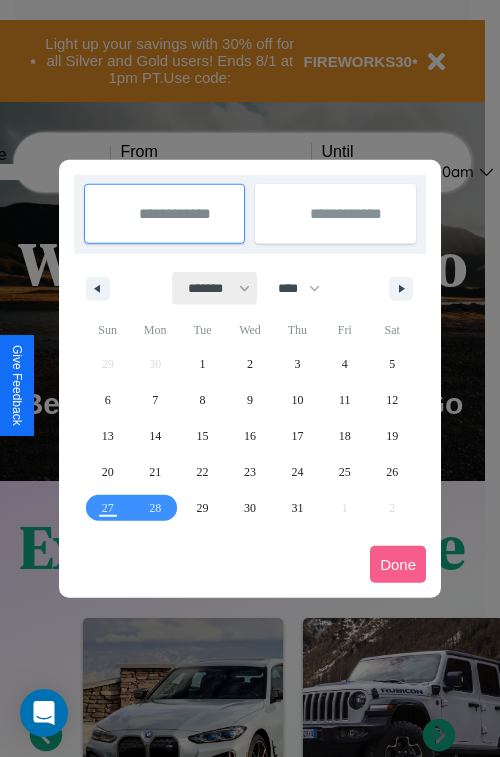 click on "******* ******** ***** ***** *** **** **** ****** ********* ******* ******** ********" at bounding box center [215, 288] 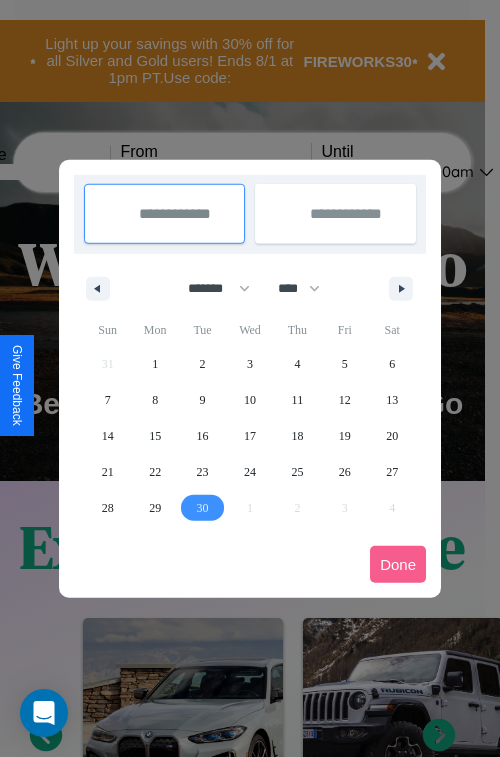 click on "30" at bounding box center [203, 508] 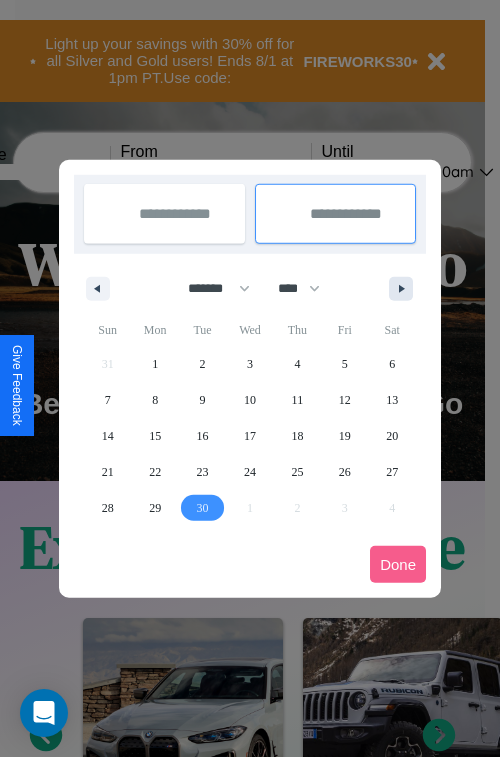 click at bounding box center (405, 289) 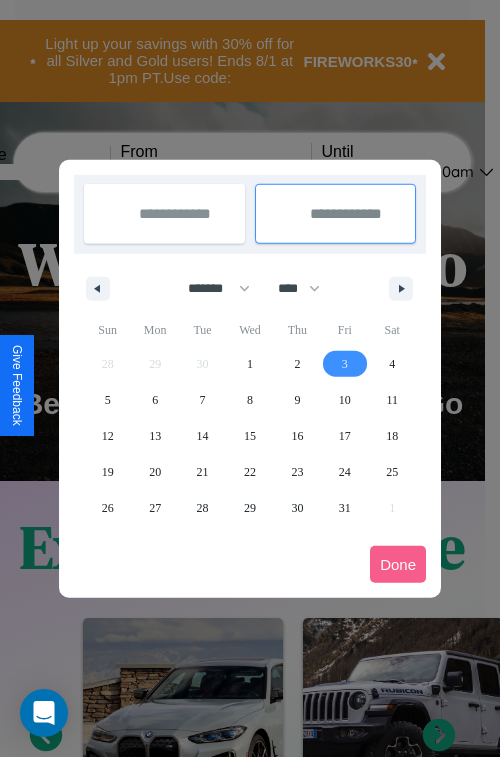 click on "3" at bounding box center (345, 364) 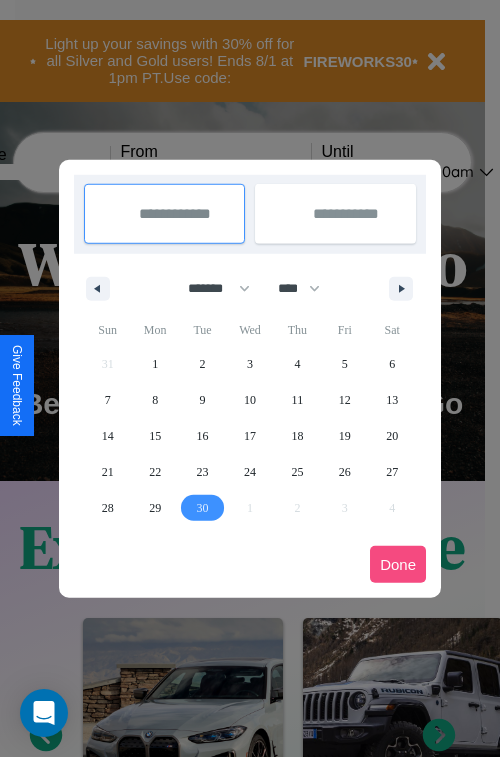 click on "Done" at bounding box center [398, 564] 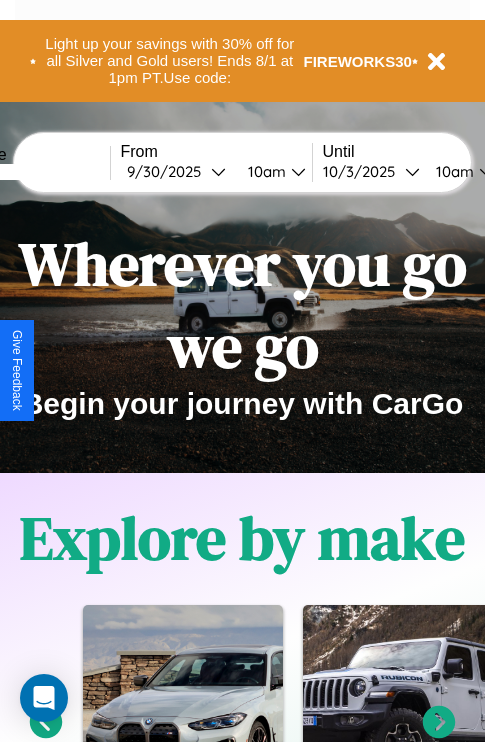 scroll, scrollTop: 0, scrollLeft: 76, axis: horizontal 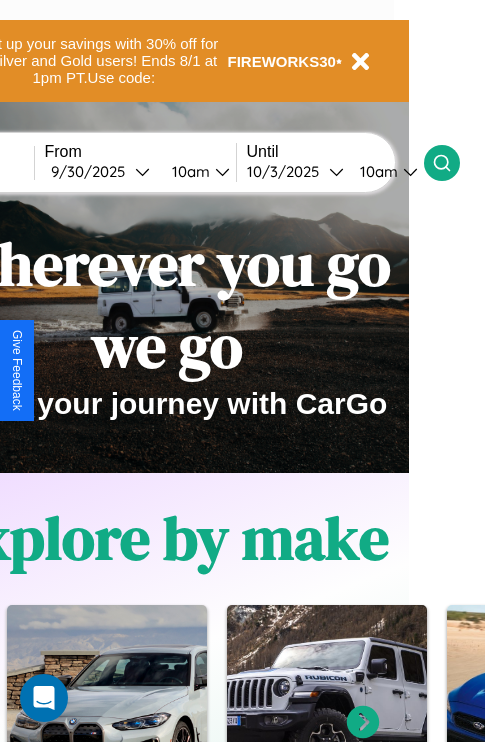 click 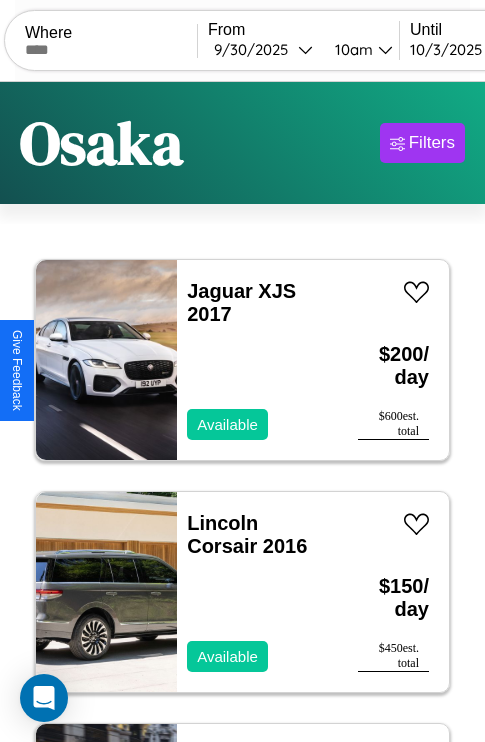 scroll, scrollTop: 66, scrollLeft: 0, axis: vertical 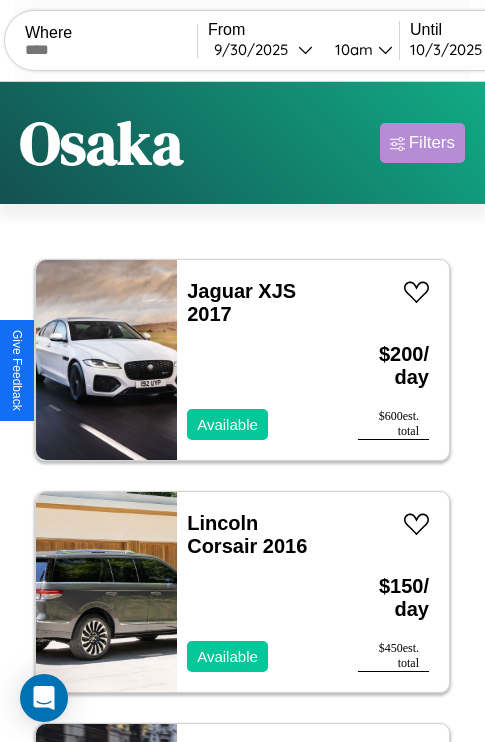 click on "Filters" at bounding box center [432, 143] 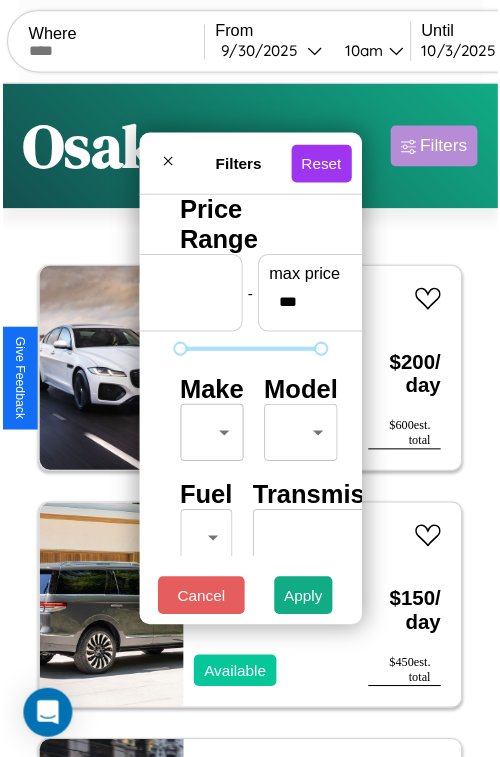 scroll, scrollTop: 59, scrollLeft: 0, axis: vertical 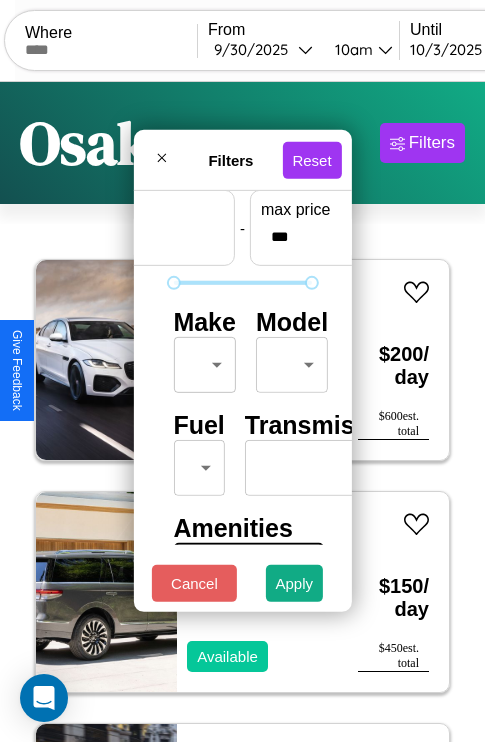 click on "CarGo Where From [DATE] [TIME] Until [DATE] [TIME] Become a Host Login Sign Up [CITY] Filters 15  cars in this area These cars can be picked up in this city. Jaguar   XJS   2017 Available $ 200  / day $ 600  est. total Lincoln   Corsair   2016 Available $ 150  / day $ 450  est. total Lexus   LX   2016 Available $ 90  / day $ 270  est. total Land Rover   Freelander   2017 Available $ 160  / day $ 480  est. total Buick   Park Avenue   2014 Available $ 40  / day $ 120  est. total Bentley   Brooklands   2019 Available $ 200  / day $ 600  est. total Chrysler   New Yorker   2019 Available $ 30  / day $ 90  est. total Lincoln   MKT   2018 Available $ 90  / day $ 270  est. total Nissan   NX   2020 Available $ 110  / day $ 330  est. total Volvo   XC40   2021 Available $ 170  / day $ 510  est. total Dodge   Charger   2014 Available $ 140  / day $ 420  est. total Acura   MDX   2022 Available $ 160  / day $ 480  est. total Volvo   CNR   2021 Available $ 150  / day $ 450  est. total GMC   WIM   2018 Unavailable $" at bounding box center [242, 412] 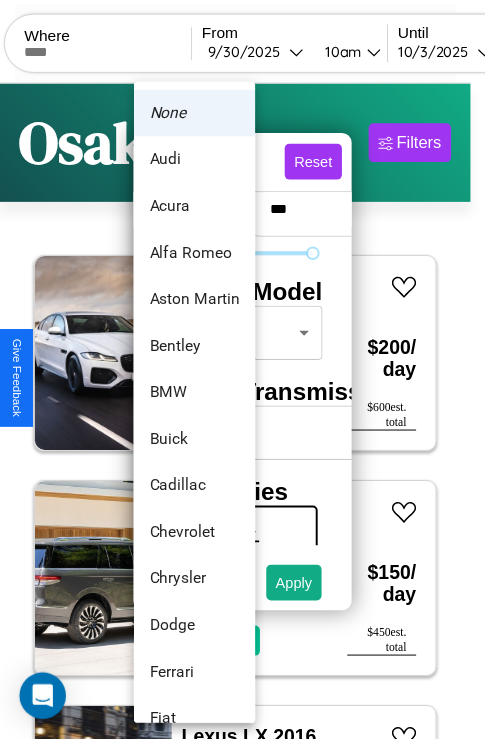 scroll, scrollTop: 182, scrollLeft: 0, axis: vertical 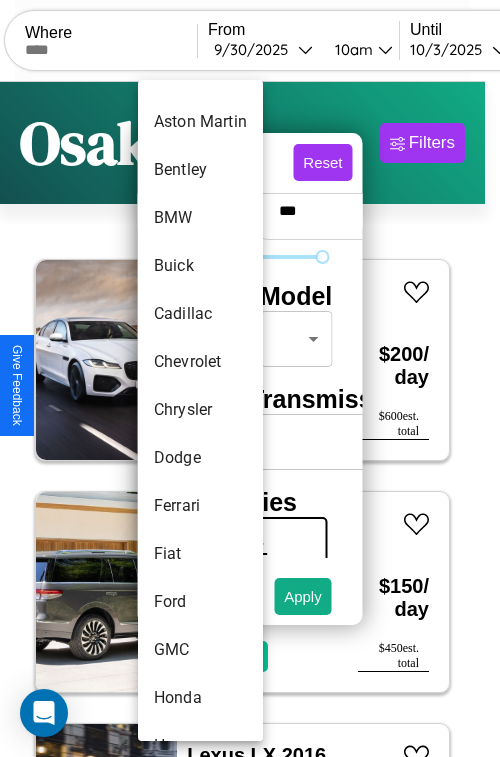 click on "Chrysler" at bounding box center (200, 410) 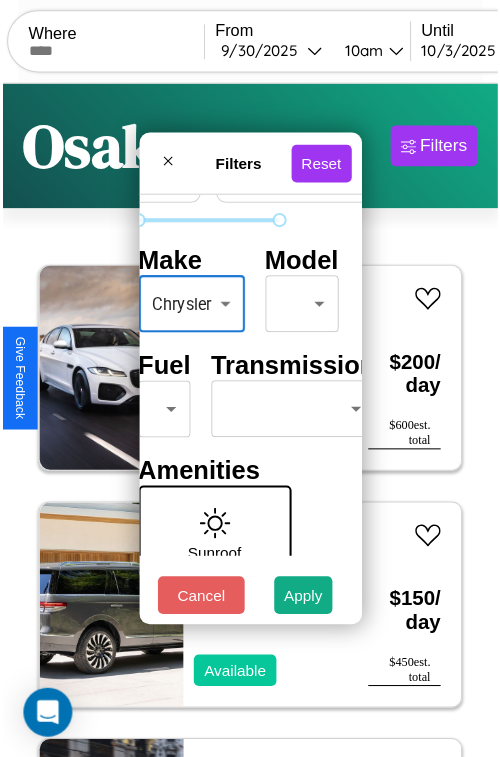 scroll, scrollTop: 162, scrollLeft: 63, axis: both 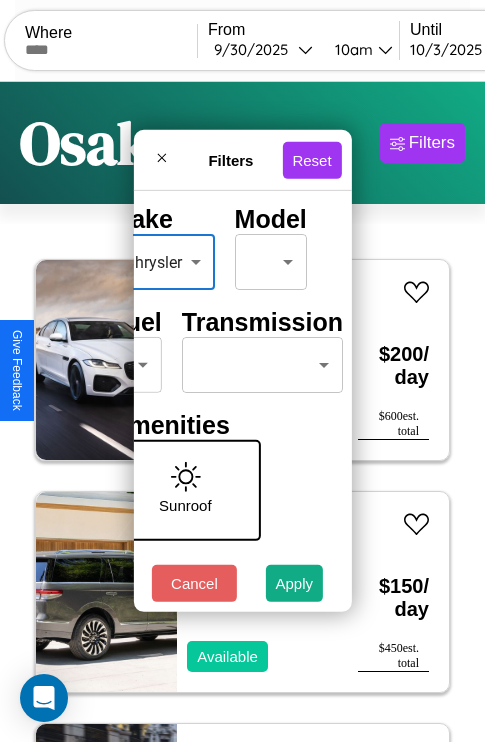 click on "CarGo Where From [DATE] [TIME] Until [DATE] [TIME] Become a Host Login Sign Up [CITY] Filters 15  cars in this area These cars can be picked up in this city. Jaguar   XJS   2017 Available $ 200  / day $ 600  est. total Lincoln   Corsair   2016 Available $ 150  / day $ 450  est. total Lexus   LX   2016 Available $ 90  / day $ 270  est. total Land Rover   Freelander   2017 Available $ 160  / day $ 480  est. total Buick   Park Avenue   2014 Available $ 40  / day $ 120  est. total Bentley   Brooklands   2019 Available $ 200  / day $ 600  est. total Chrysler   New Yorker   2019 Available $ 30  / day $ 90  est. total Lincoln   MKT   2018 Available $ 90  / day $ 270  est. total Nissan   NX   2020 Available $ 110  / day $ 330  est. total Volvo   XC40   2021 Available $ 170  / day $ 510  est. total Dodge   Charger   2014 Available $ 140  / day $ 420  est. total Acura   MDX   2022 Available $ 160  / day $ 480  est. total Volvo   CNR   2021 Available $ 150  / day $ 450  est. total GMC   WIM   2018 Unavailable $" at bounding box center (242, 412) 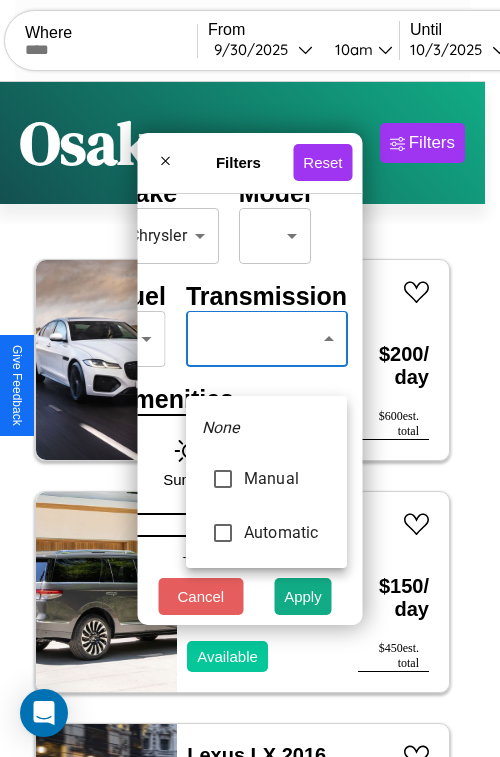 type on "*********" 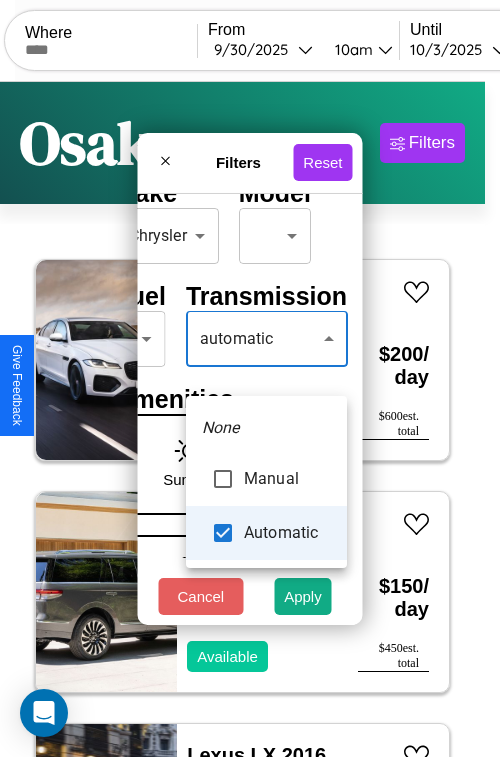 click at bounding box center (250, 378) 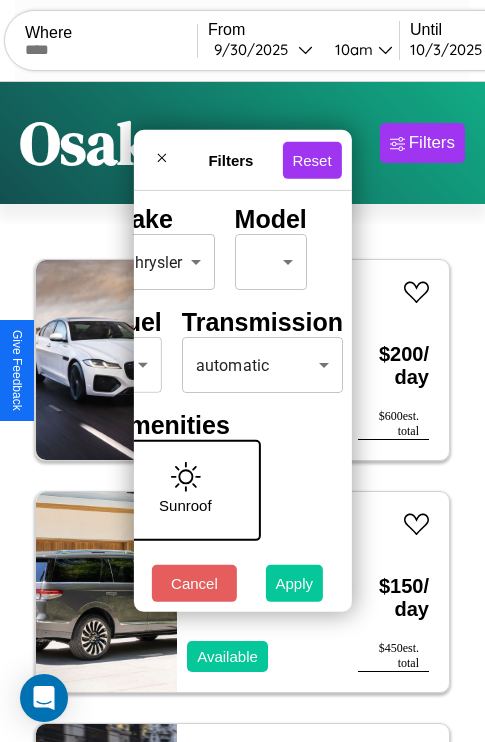 click on "Apply" at bounding box center [295, 583] 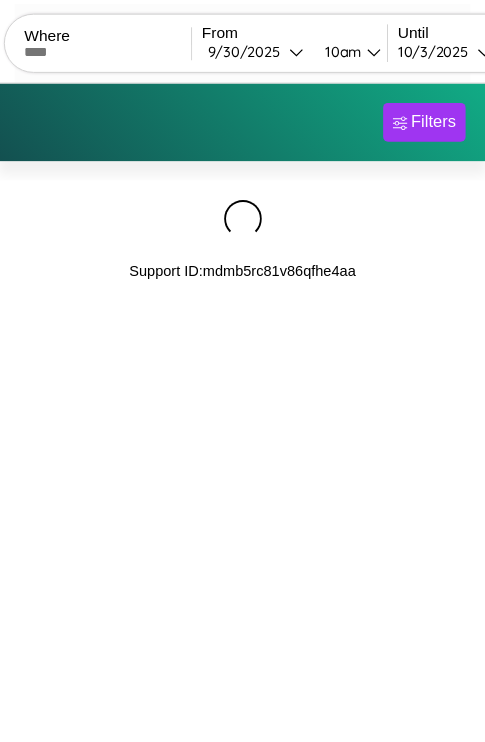 scroll, scrollTop: 0, scrollLeft: 0, axis: both 